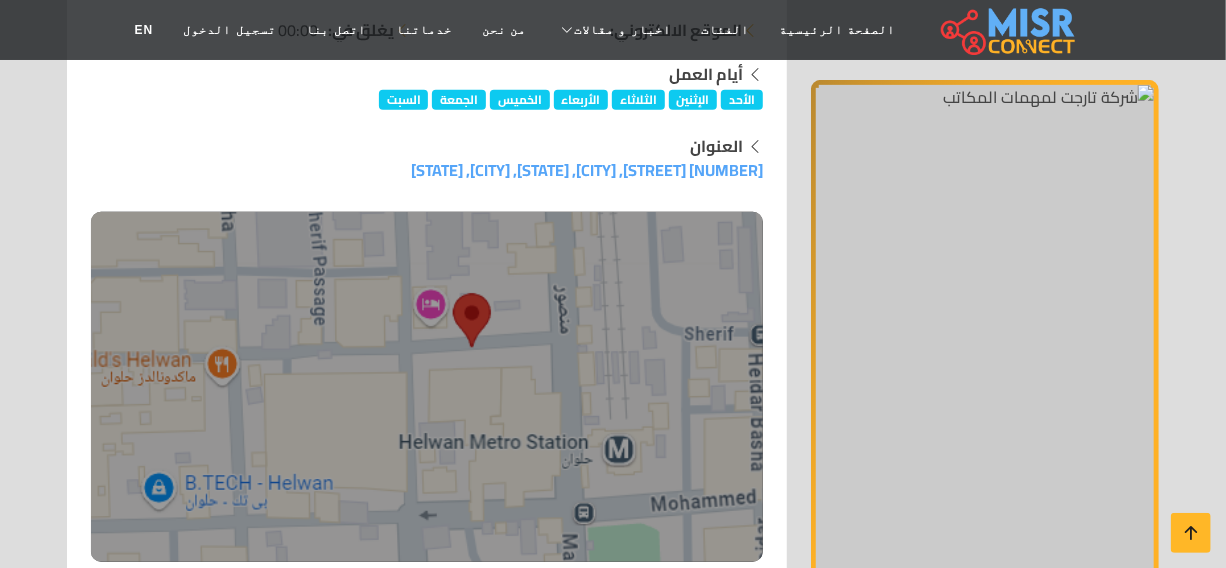 scroll, scrollTop: 363, scrollLeft: 0, axis: vertical 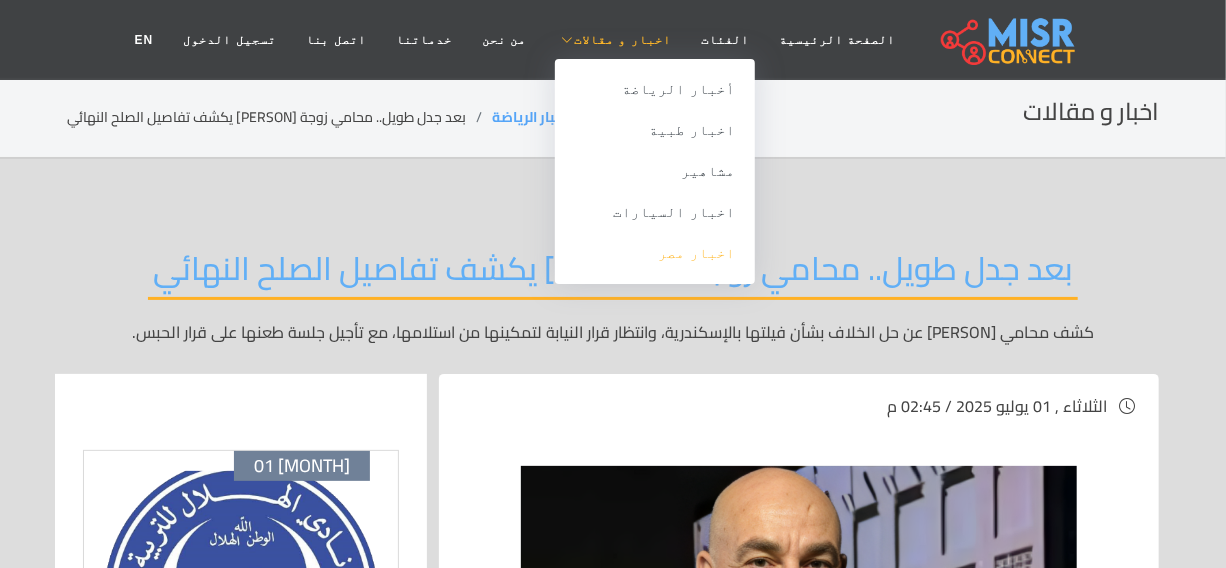 click on "اخبار مصر" at bounding box center (655, 253) 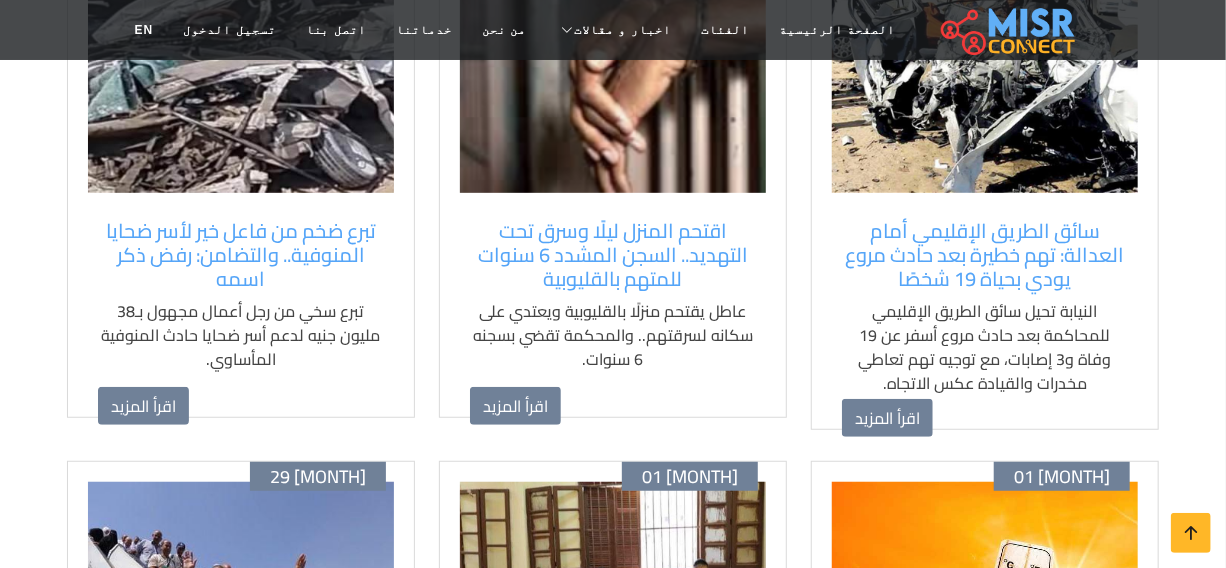 scroll, scrollTop: 363, scrollLeft: 0, axis: vertical 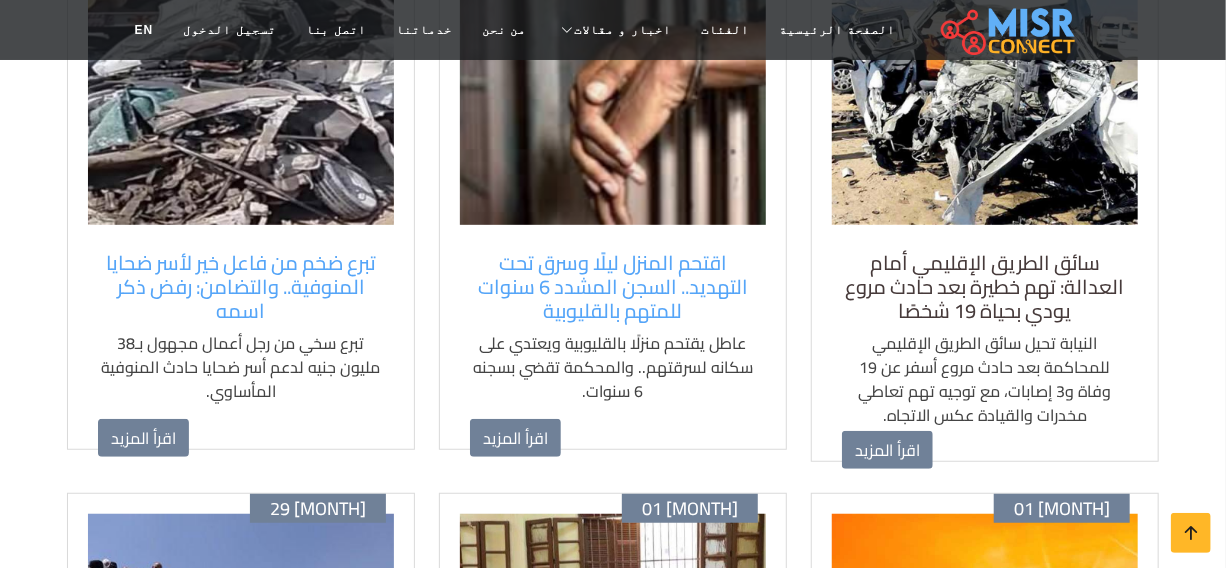 click on "سائق الطريق الإقليمي أمام العدالة: تهم خطيرة بعد حادث مروع يودي بحياة 19 شخصًا" at bounding box center [985, 287] 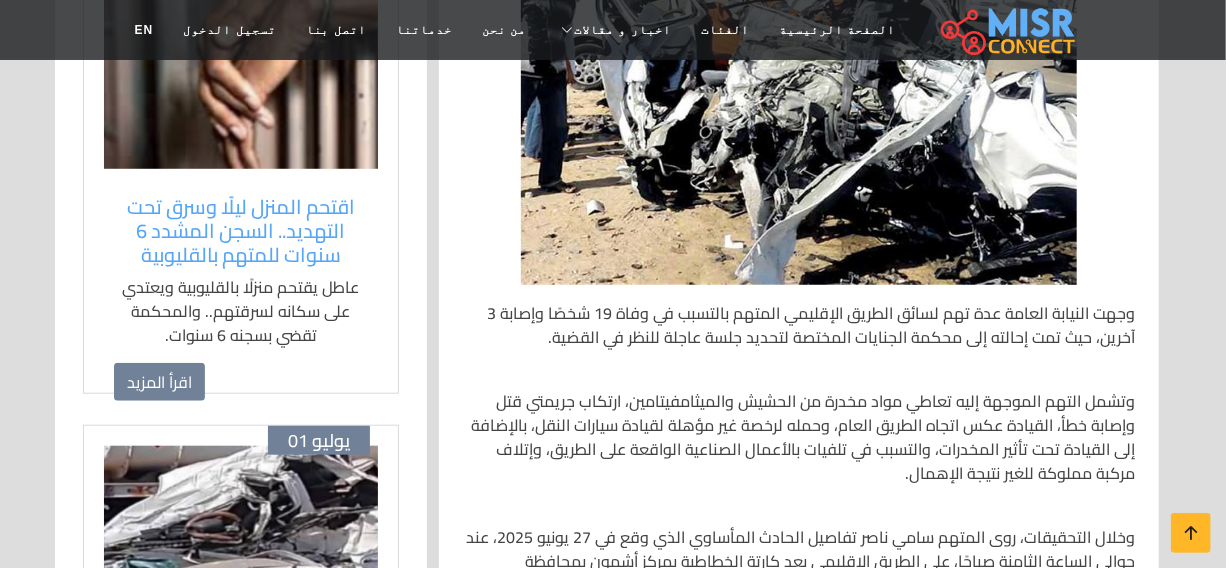 scroll, scrollTop: 636, scrollLeft: 0, axis: vertical 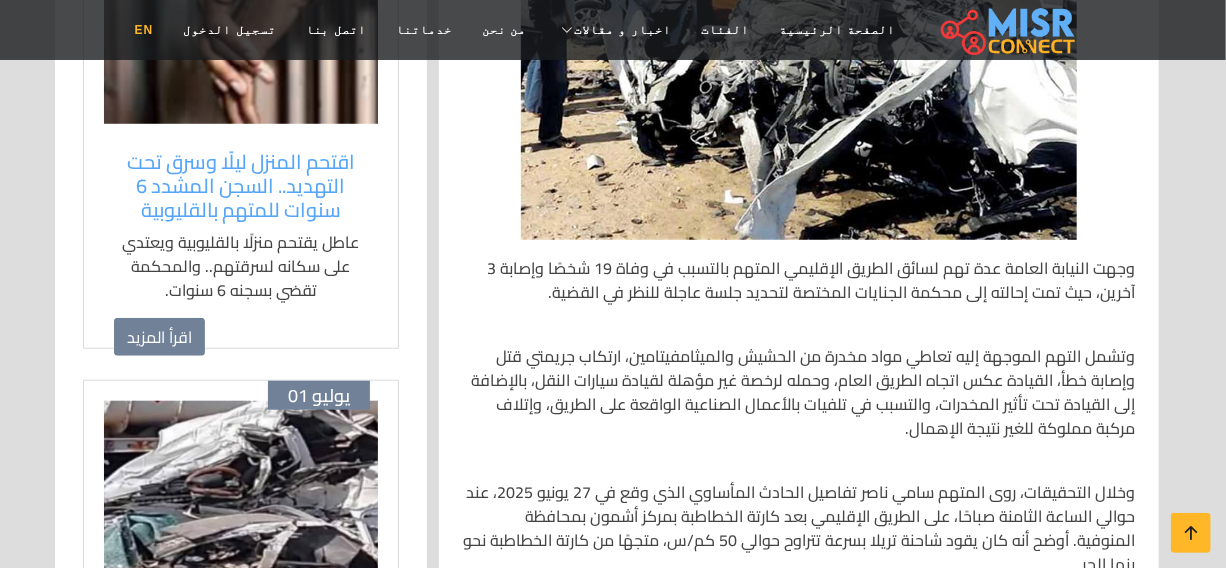 click on "EN" at bounding box center [144, 30] 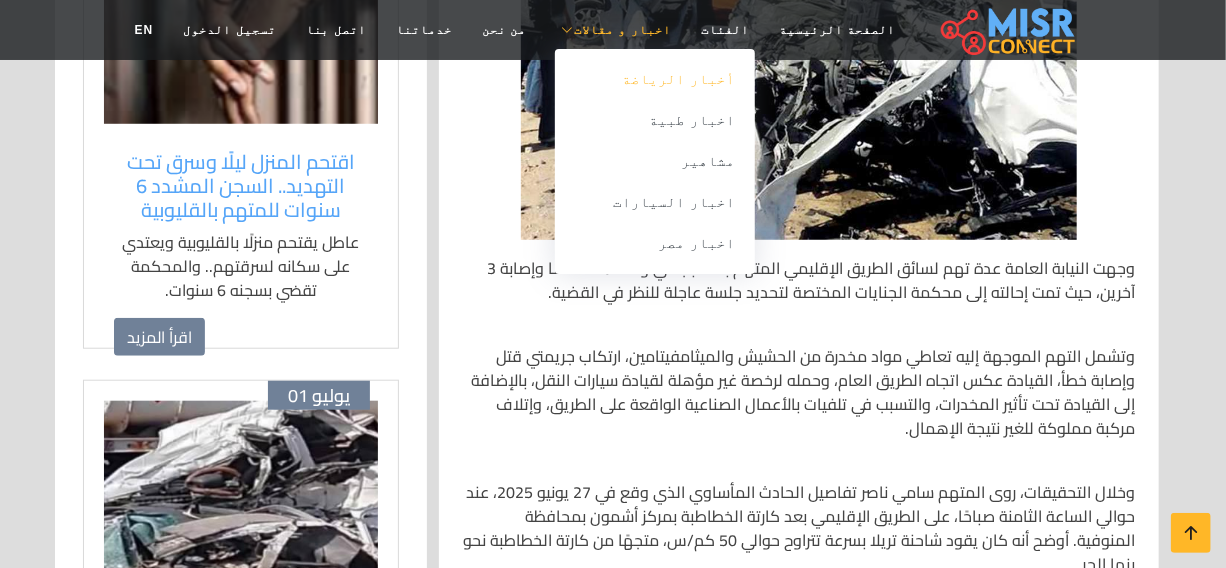 click on "أخبار الرياضة" at bounding box center [655, 79] 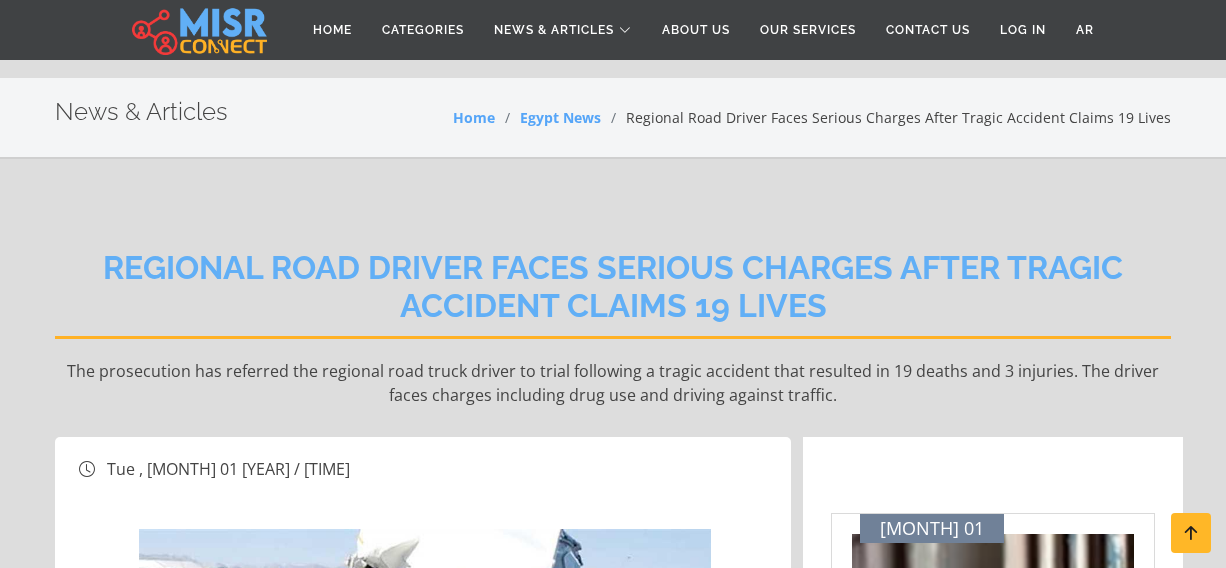scroll, scrollTop: 636, scrollLeft: 0, axis: vertical 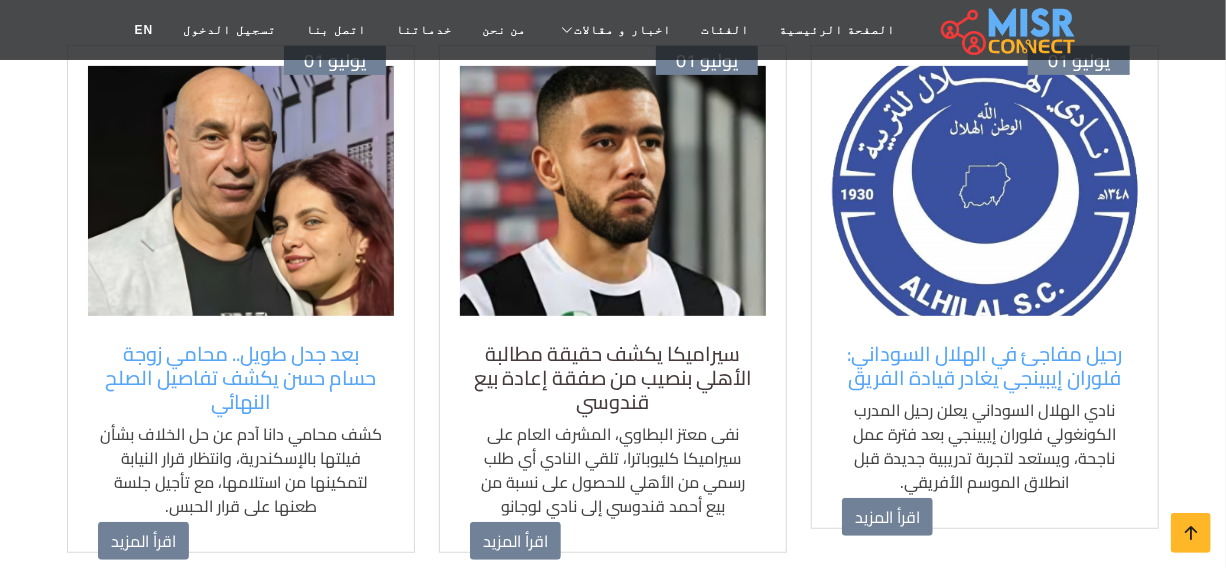 click on "سيراميكا يكشف حقيقة مطالبة الأهلي بنصيب من صفقة إعادة بيع قندوسي" at bounding box center [613, 378] 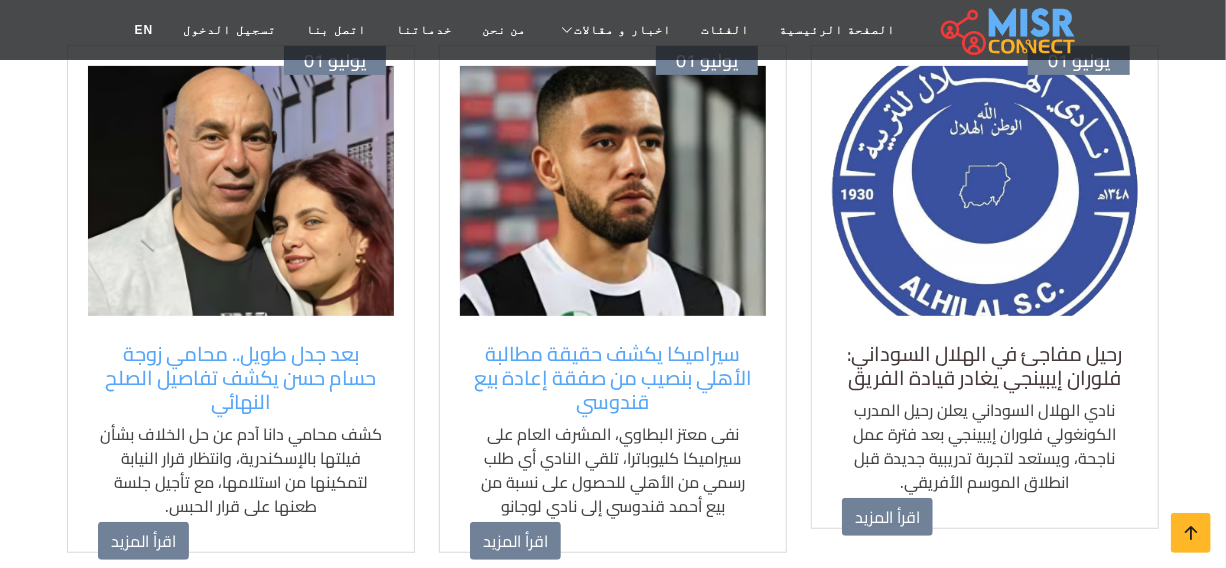 click on "رحيل مفاجئ في الهلال السوداني: [PERSON] يغادر قيادة الفريق" at bounding box center [985, 366] 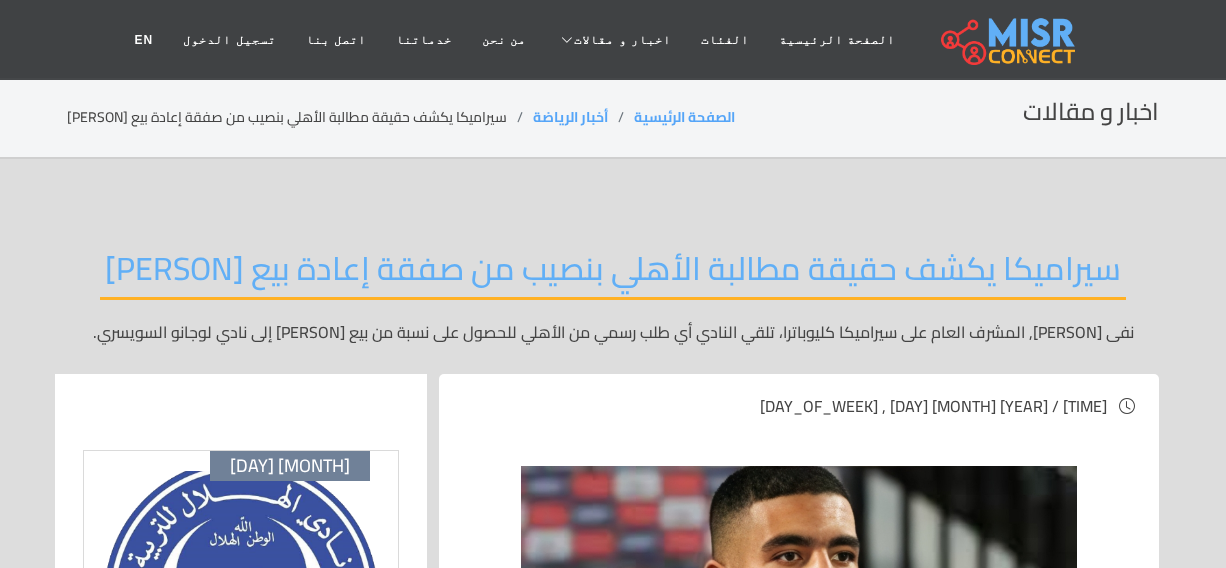 scroll, scrollTop: 0, scrollLeft: 0, axis: both 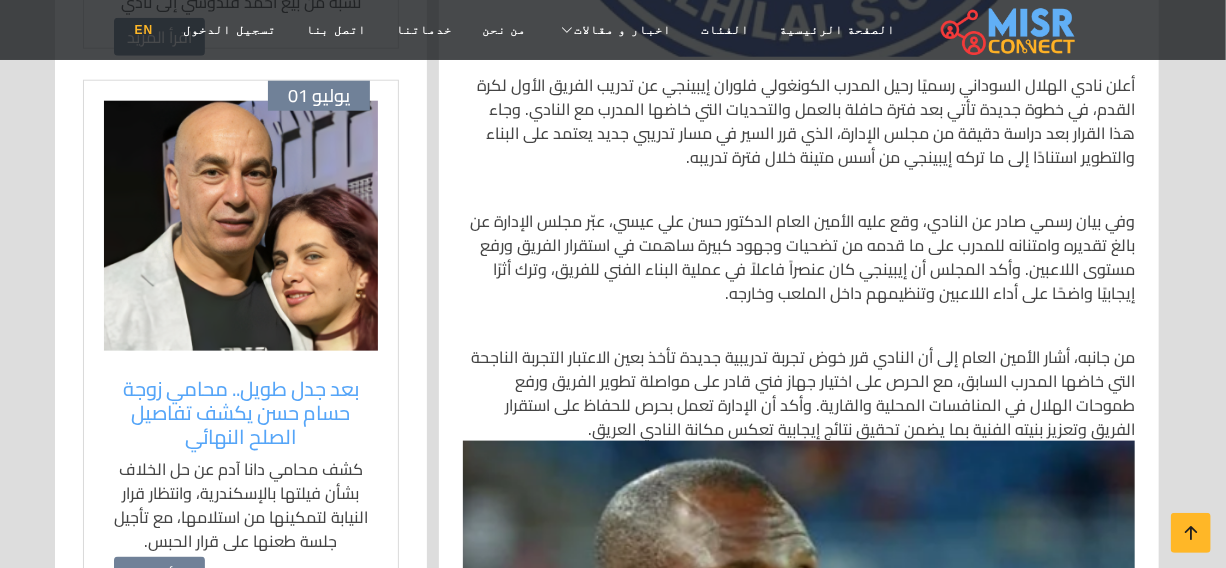 click on "EN" at bounding box center (144, 30) 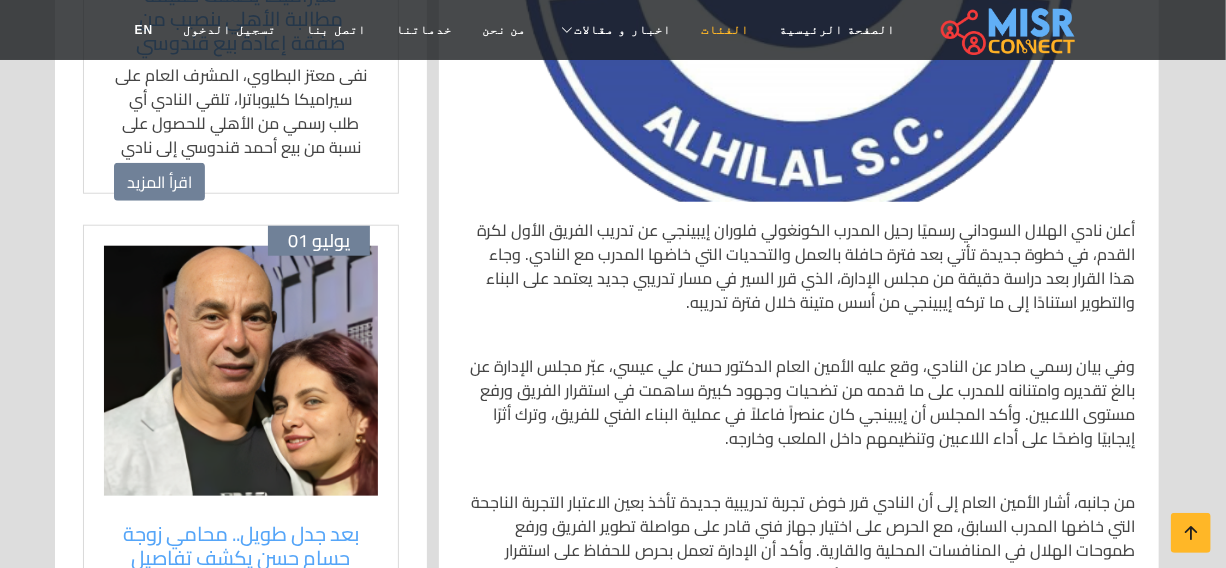 scroll, scrollTop: 727, scrollLeft: 0, axis: vertical 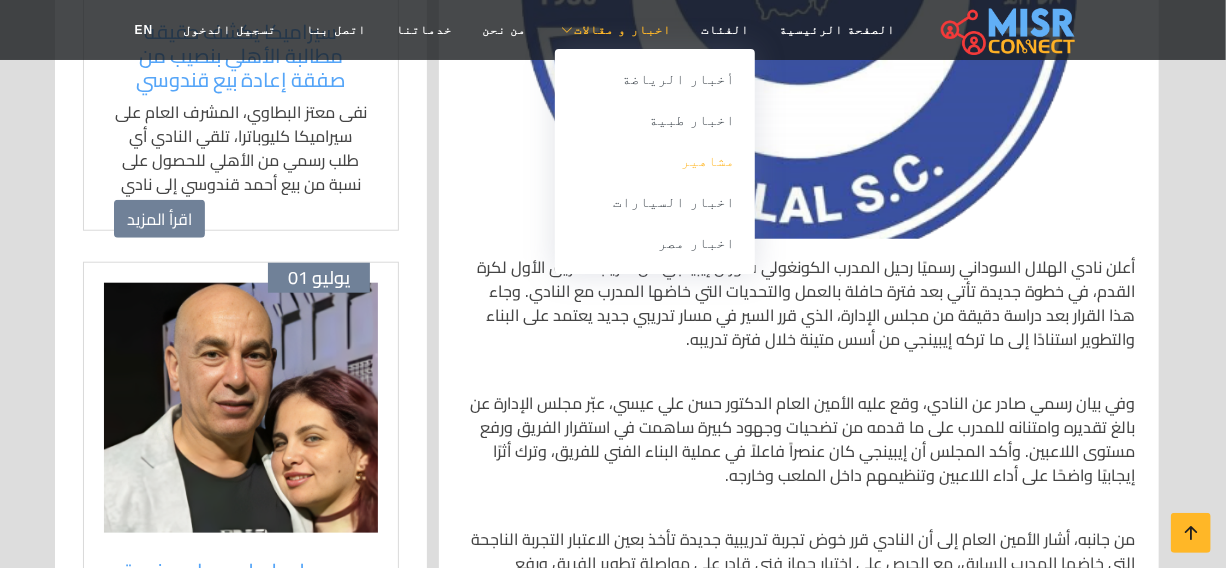 click on "مشاهير" at bounding box center (655, 161) 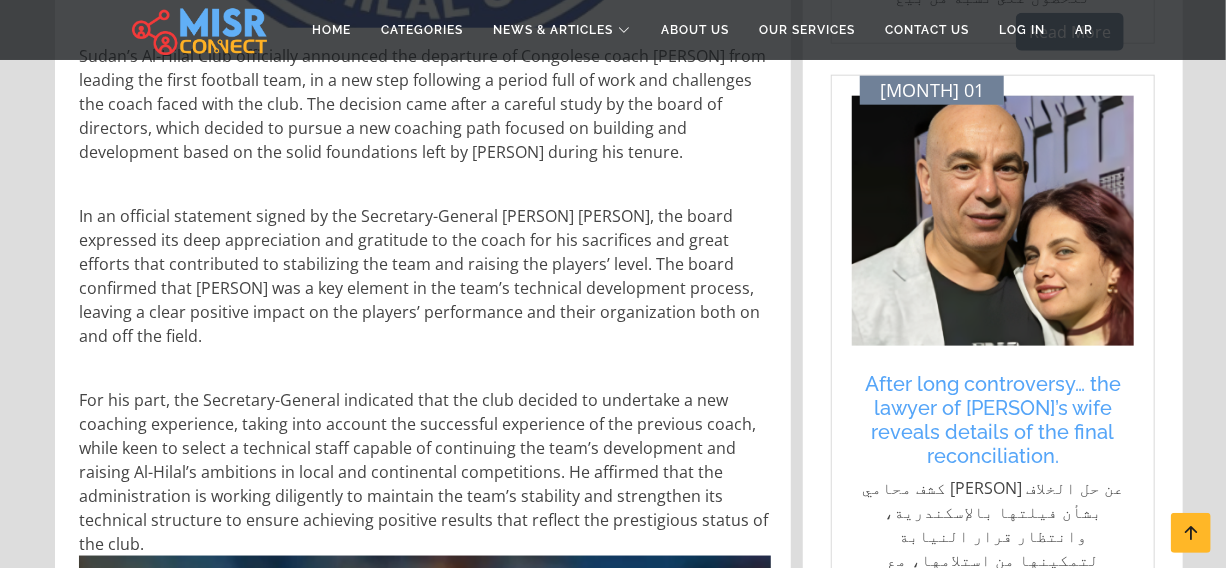 scroll, scrollTop: 1181, scrollLeft: 0, axis: vertical 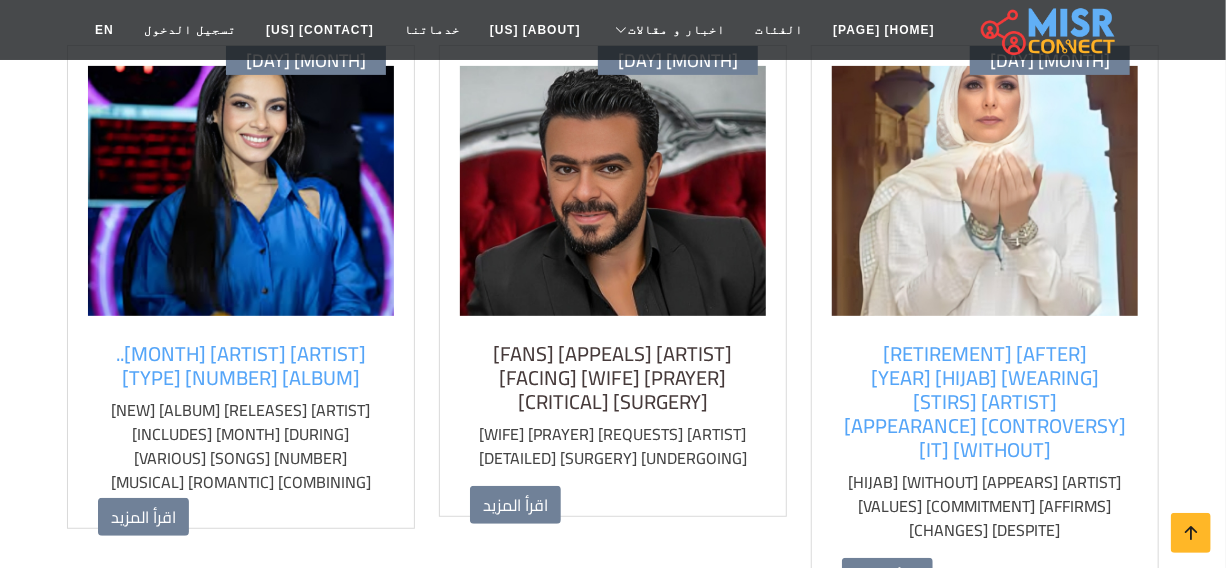 click on "[ARTIST] [ARTIST] [ARTIST]" at bounding box center (613, 378) 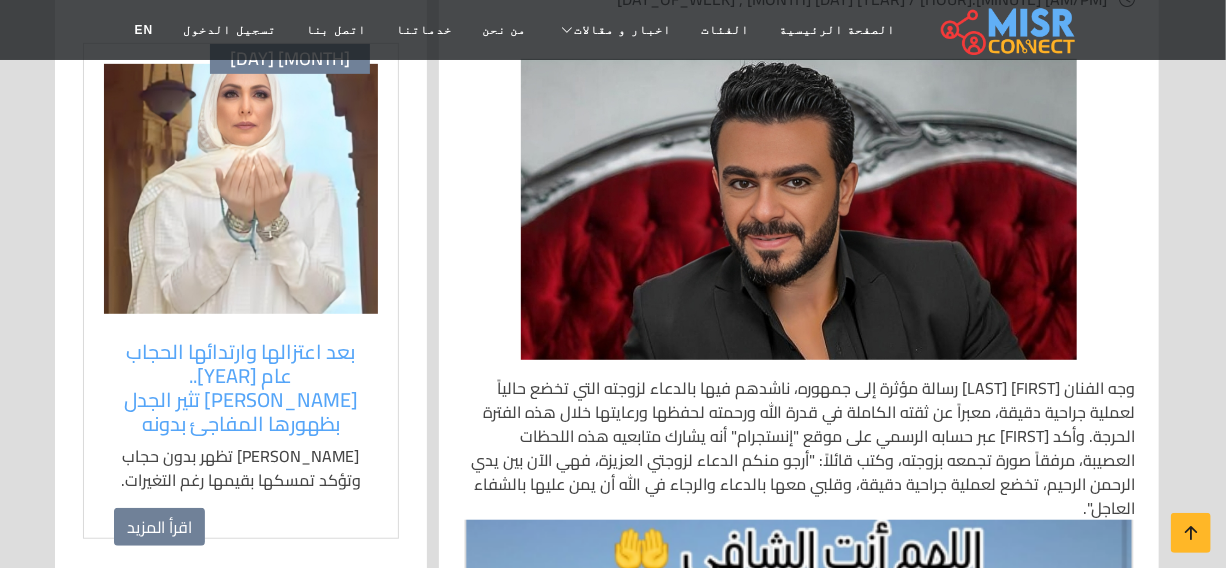 scroll, scrollTop: 727, scrollLeft: 0, axis: vertical 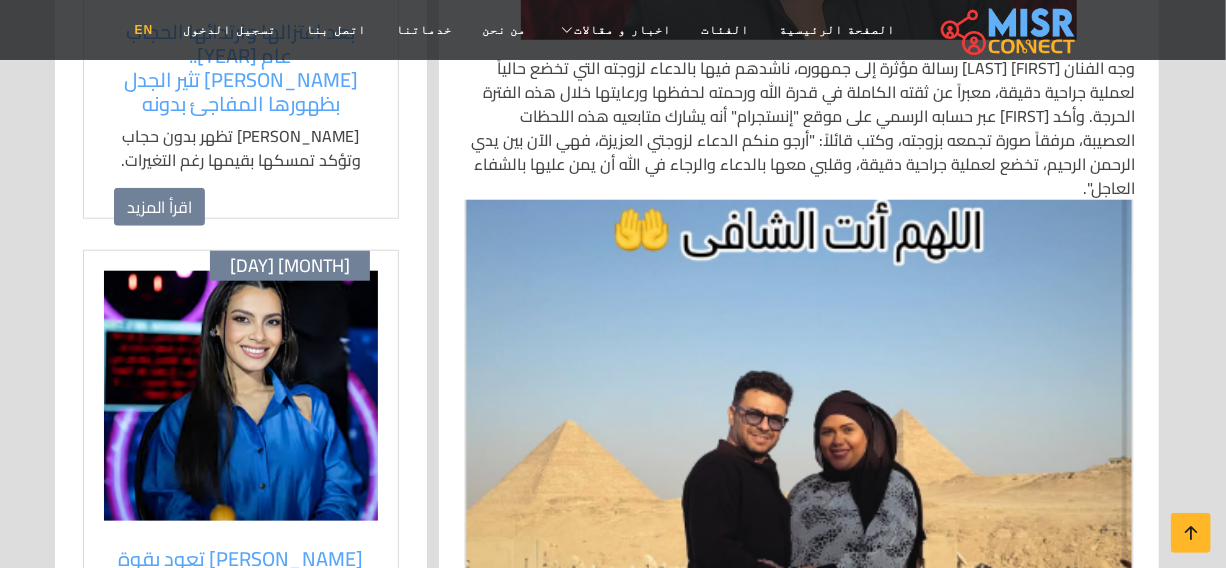 click on "EN" at bounding box center [144, 30] 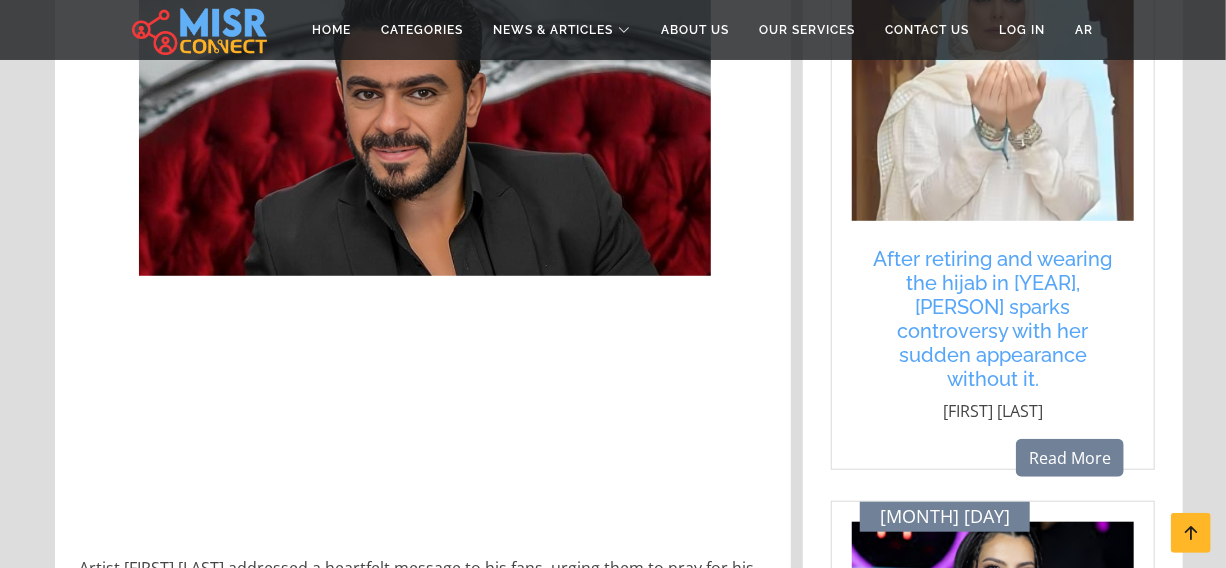 scroll, scrollTop: 909, scrollLeft: 0, axis: vertical 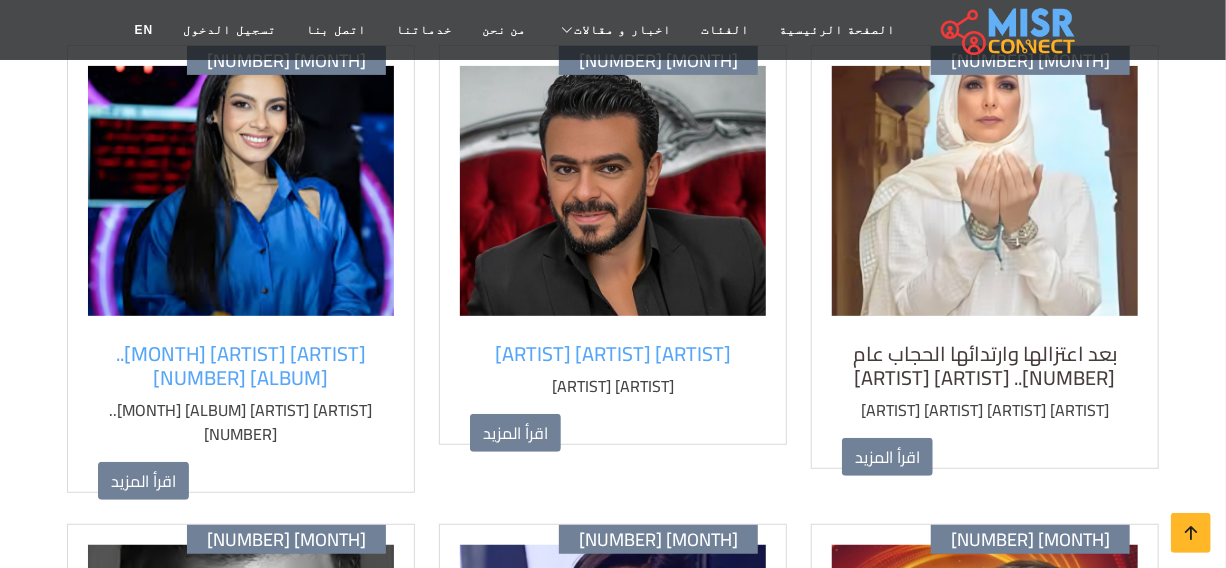 click on "بعد اعتزالها وارتدائها الحجاب عام [NUMBER].. [ARTIST] [ARTIST]" at bounding box center [985, 366] 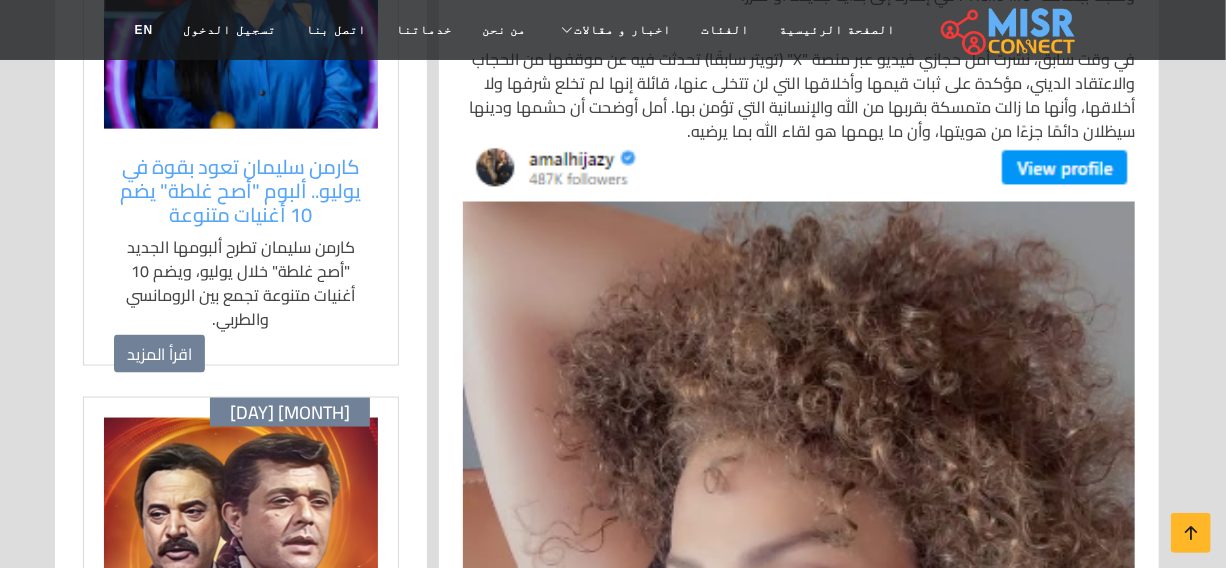 scroll, scrollTop: 1181, scrollLeft: 0, axis: vertical 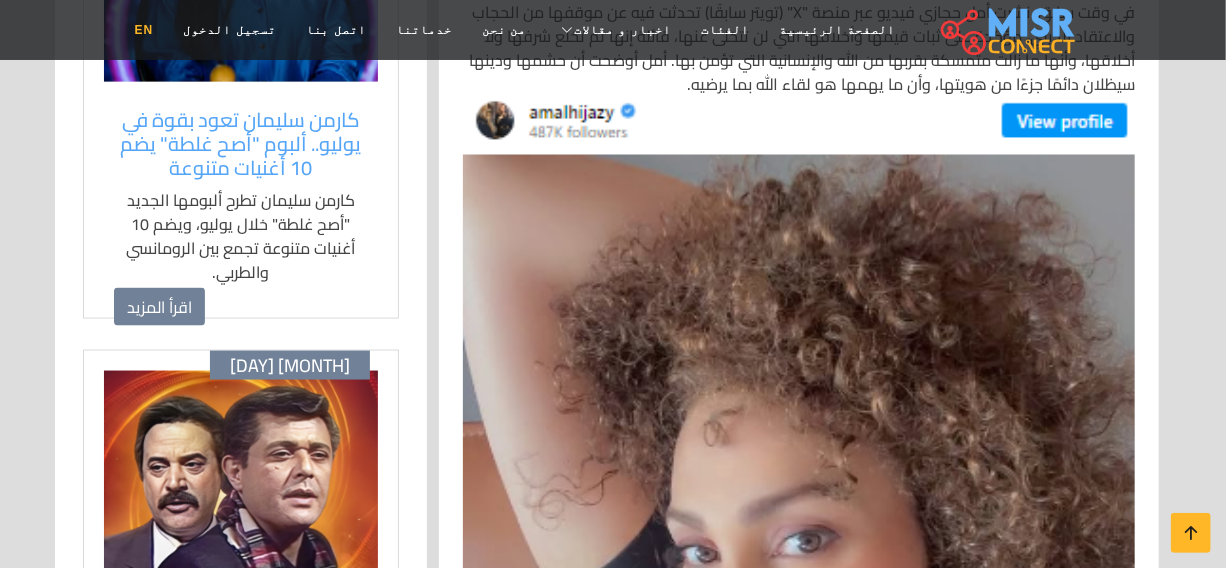 click on "EN" at bounding box center (144, 30) 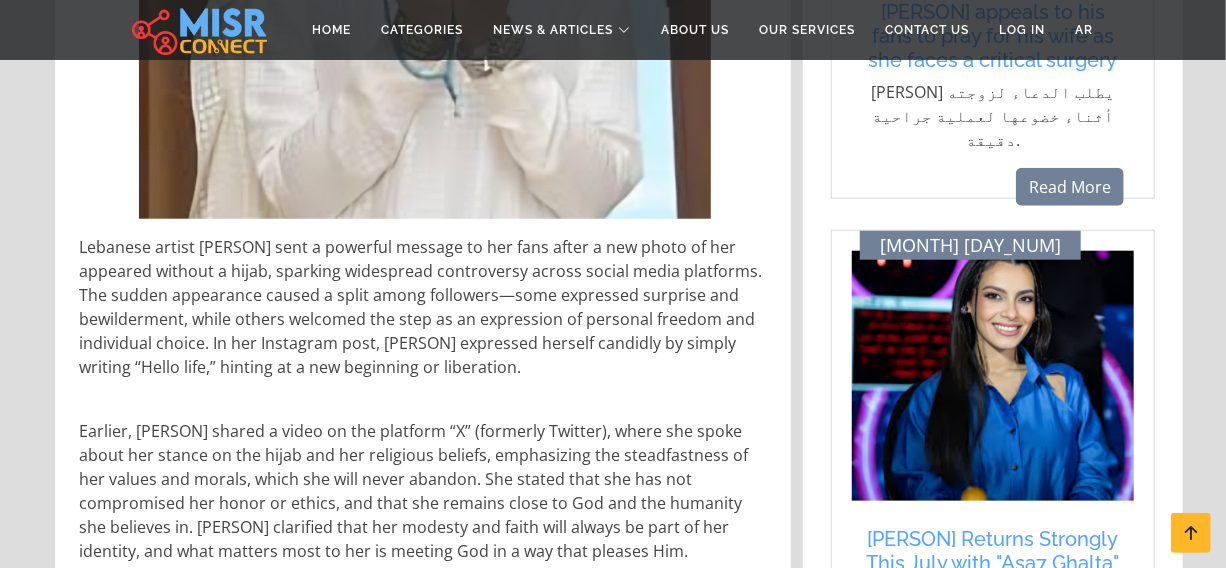 scroll, scrollTop: 909, scrollLeft: 0, axis: vertical 